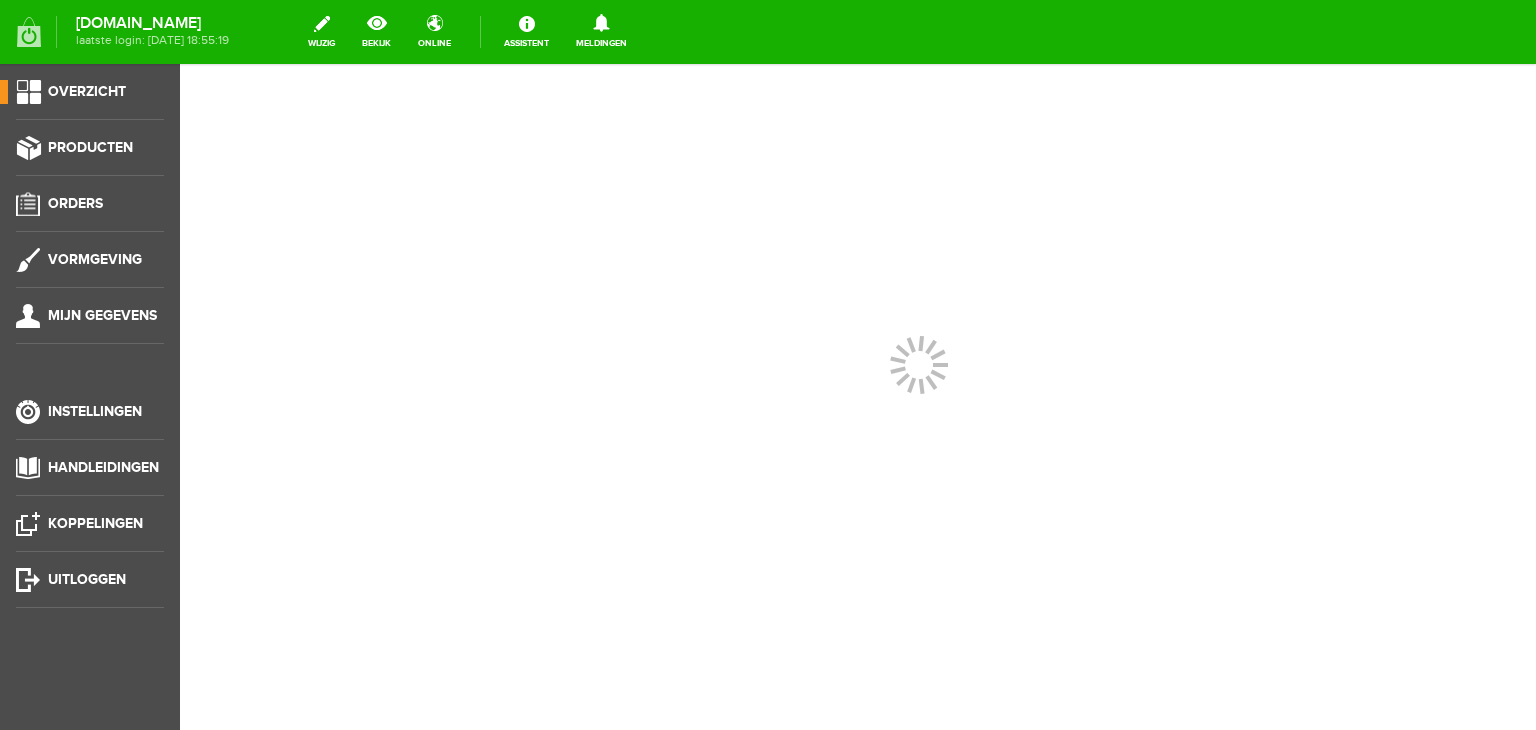 scroll, scrollTop: 0, scrollLeft: 0, axis: both 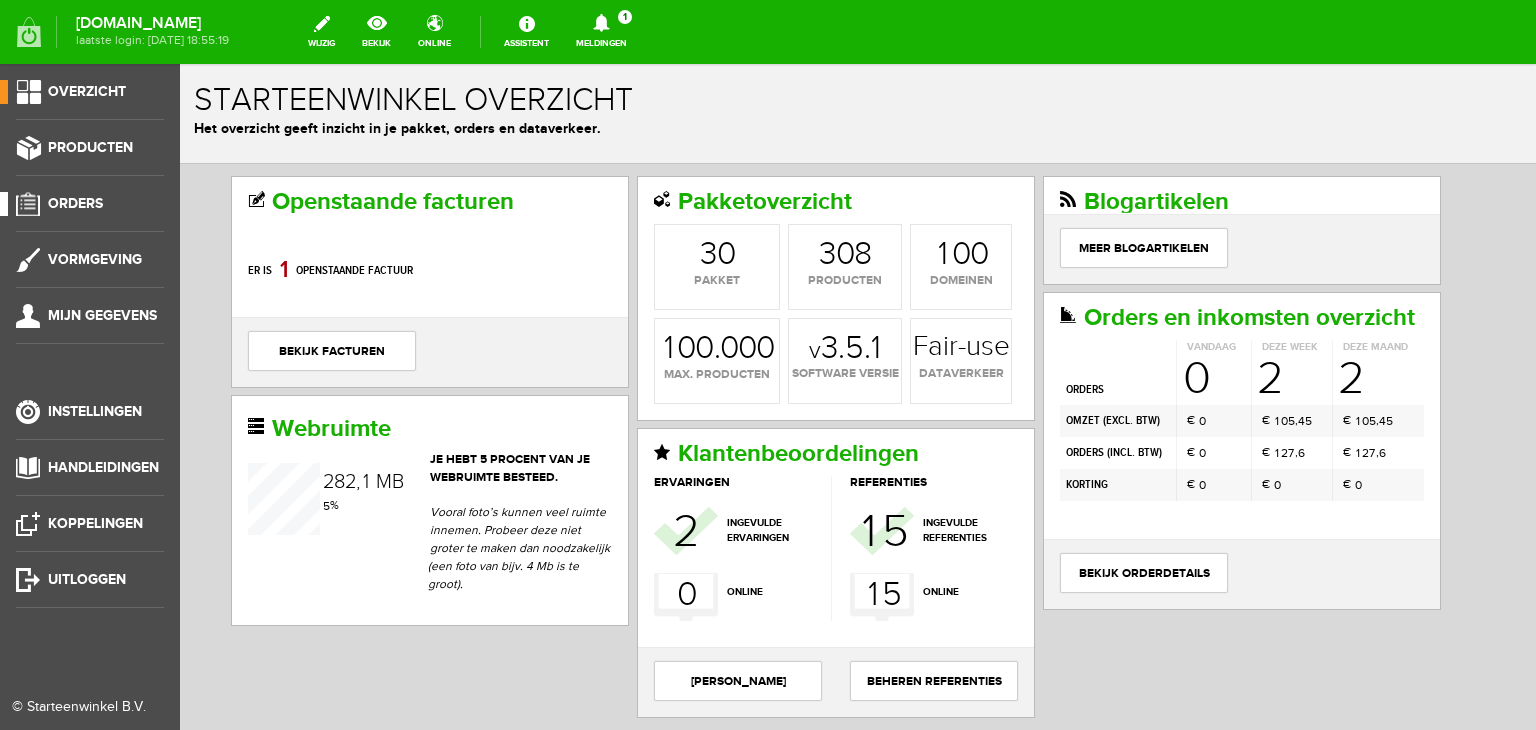 click on "Orders" at bounding box center [75, 203] 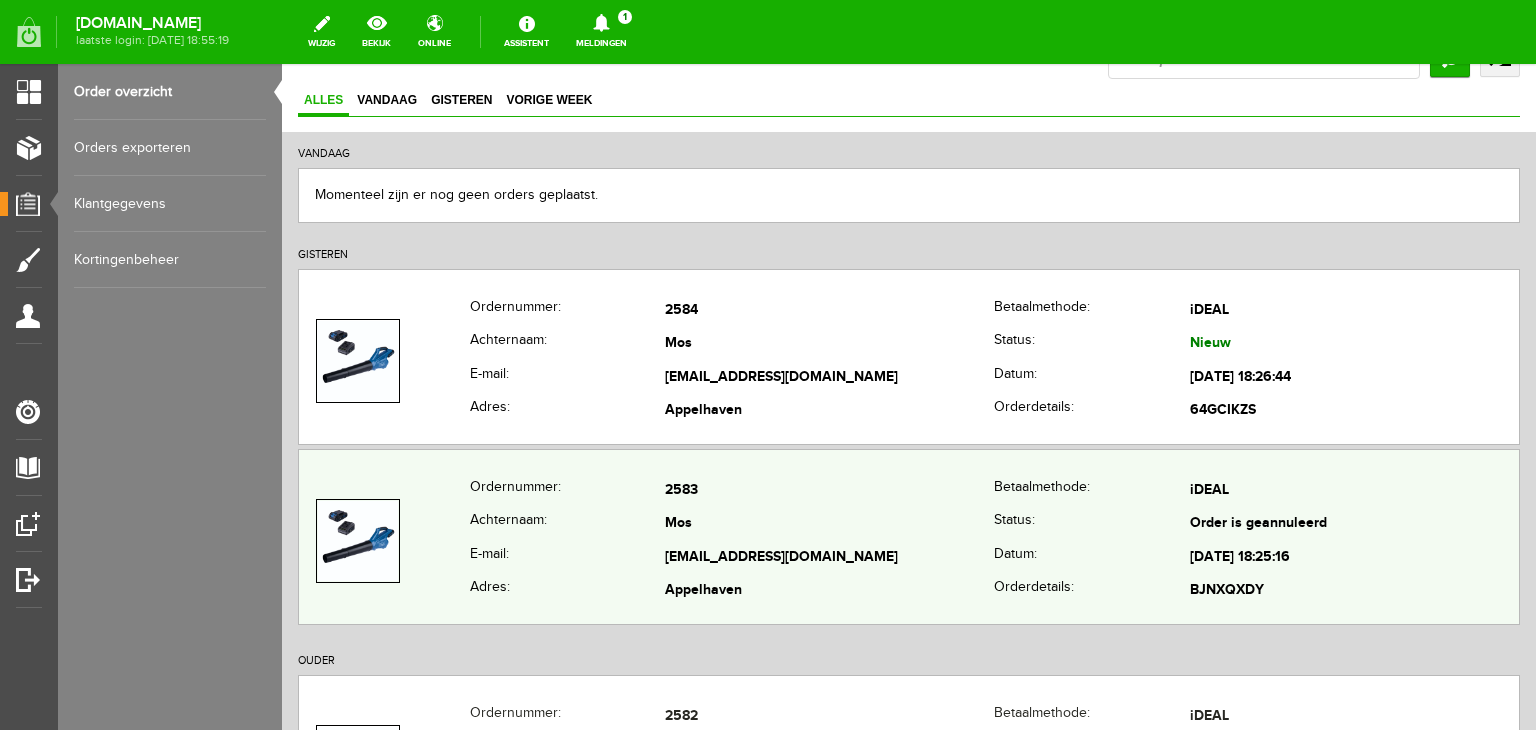 scroll, scrollTop: 100, scrollLeft: 0, axis: vertical 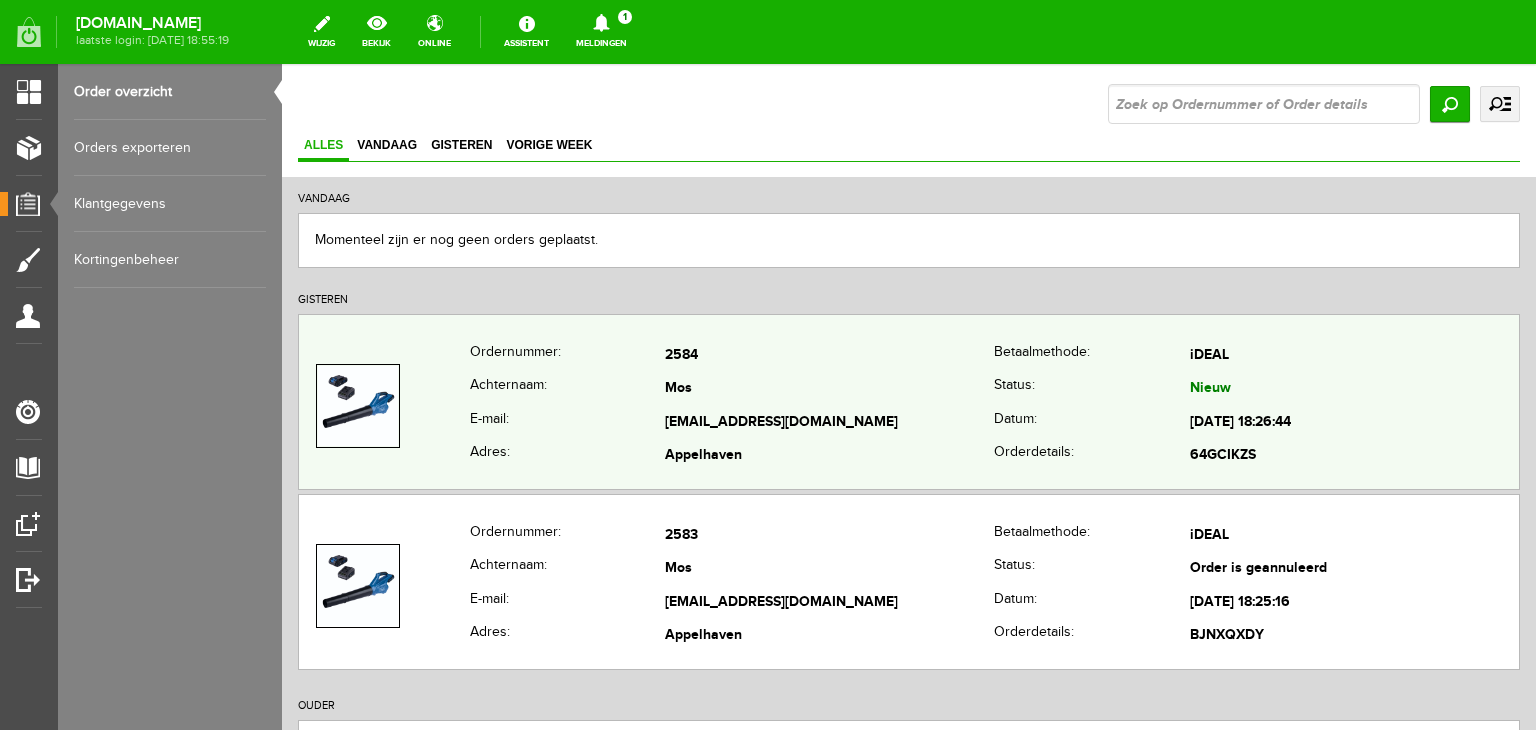click at bounding box center [358, 406] 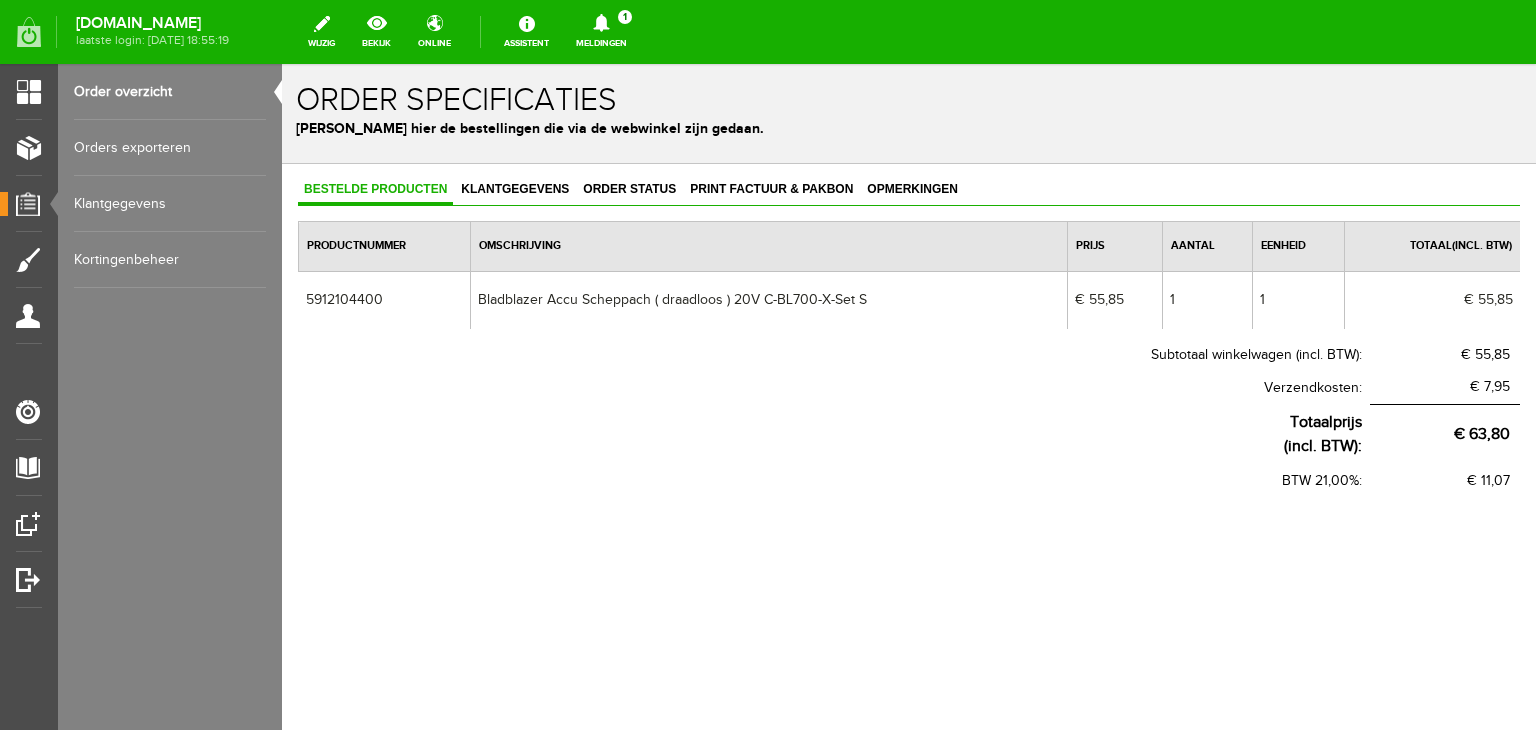 scroll, scrollTop: 0, scrollLeft: 0, axis: both 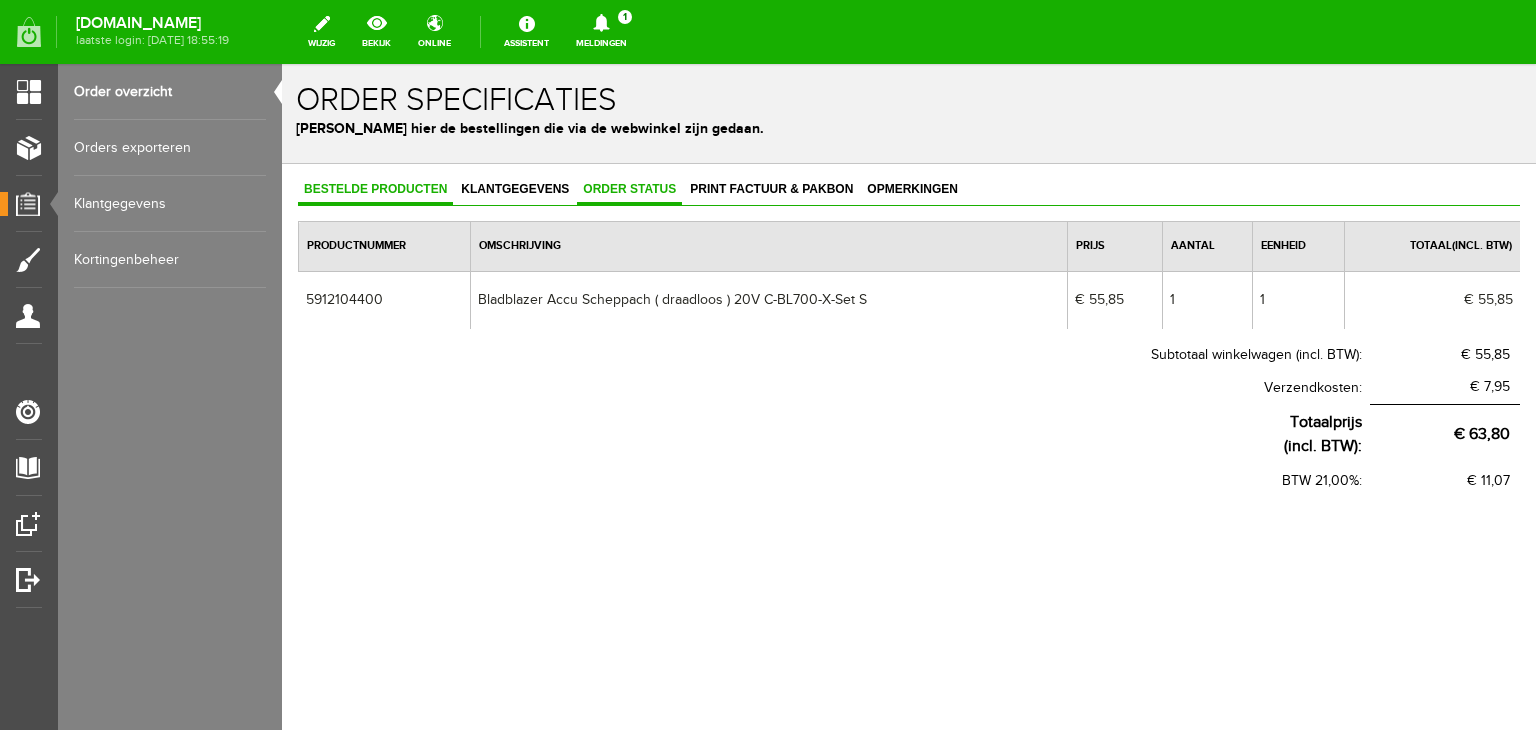 click on "Order status" at bounding box center [629, 190] 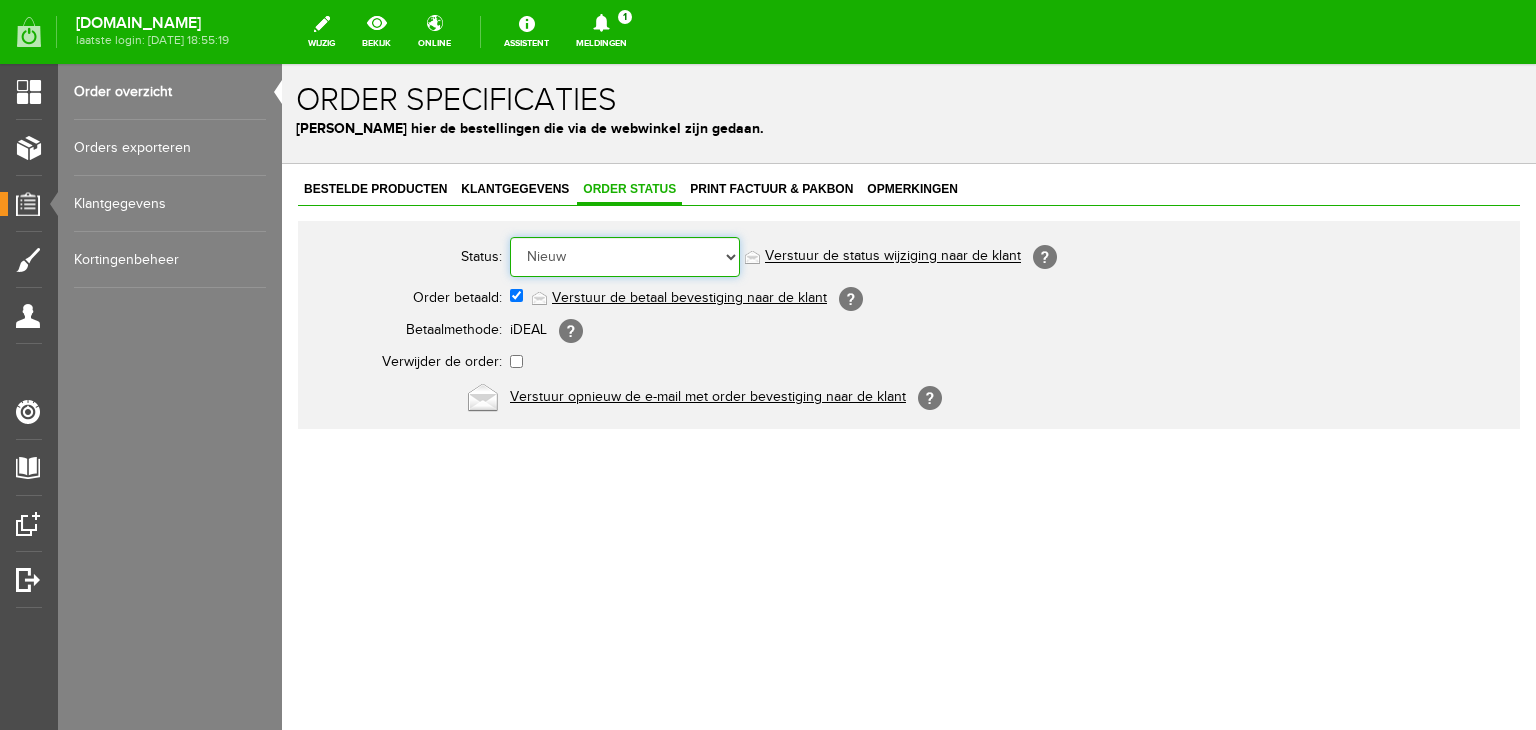 click on "Order niet afgerond
Nieuw
Order in behandeling
Wacht op leverancier
Wacht op betaling
Order is verstuurd
Order is geleverd
Order is geannuleerd
Betaald bedrag is niet correct
Order is geleverd bij de buren
Order gereed om op te halen
Reserveringen
Klaar voor verzending
Retour order" at bounding box center [625, 257] 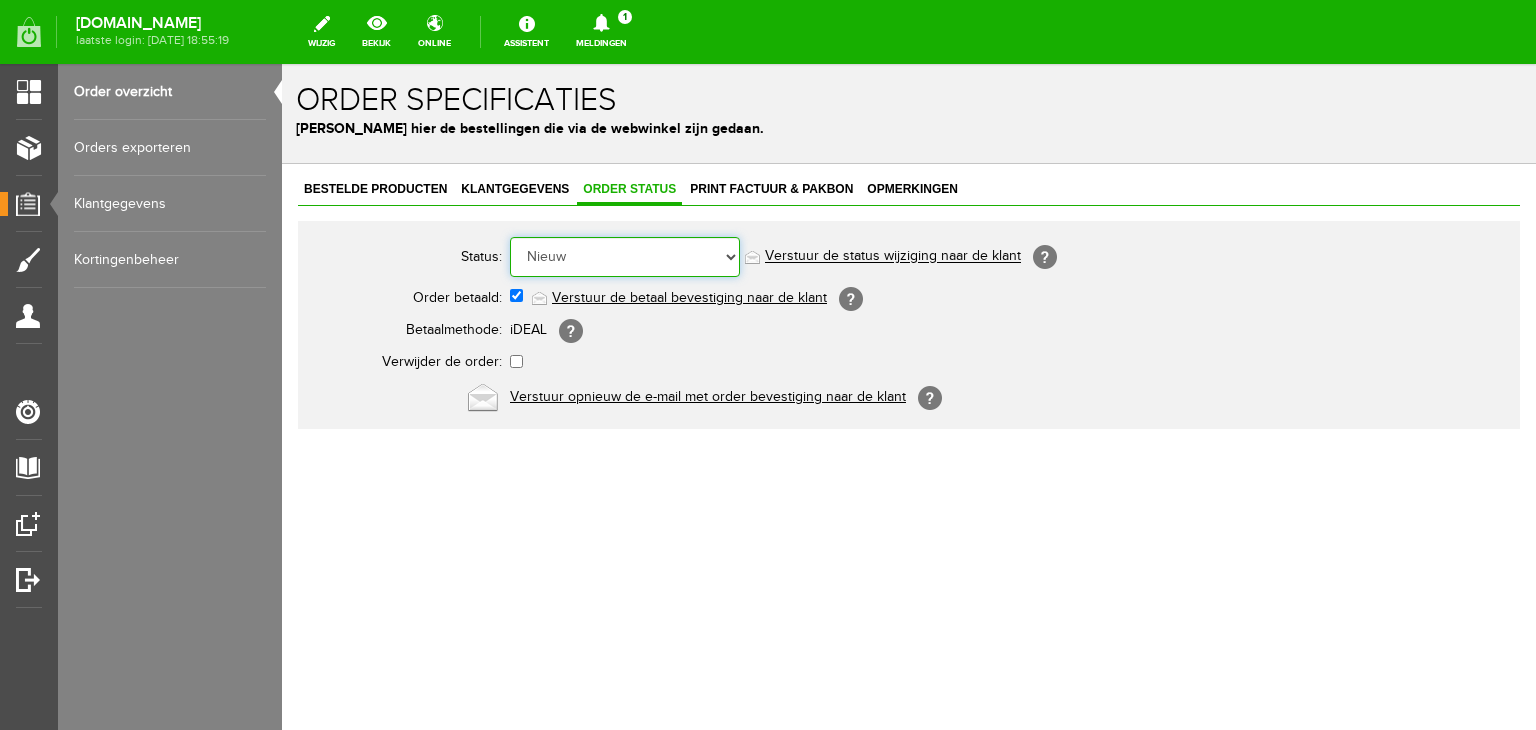 click on "Order niet afgerond
Nieuw
Order in behandeling
Wacht op leverancier
Wacht op betaling
Order is verstuurd
Order is geleverd
Order is geannuleerd
Betaald bedrag is niet correct
Order is geleverd bij de buren
Order gereed om op te halen
Reserveringen
Klaar voor verzending
Retour order" at bounding box center (625, 257) 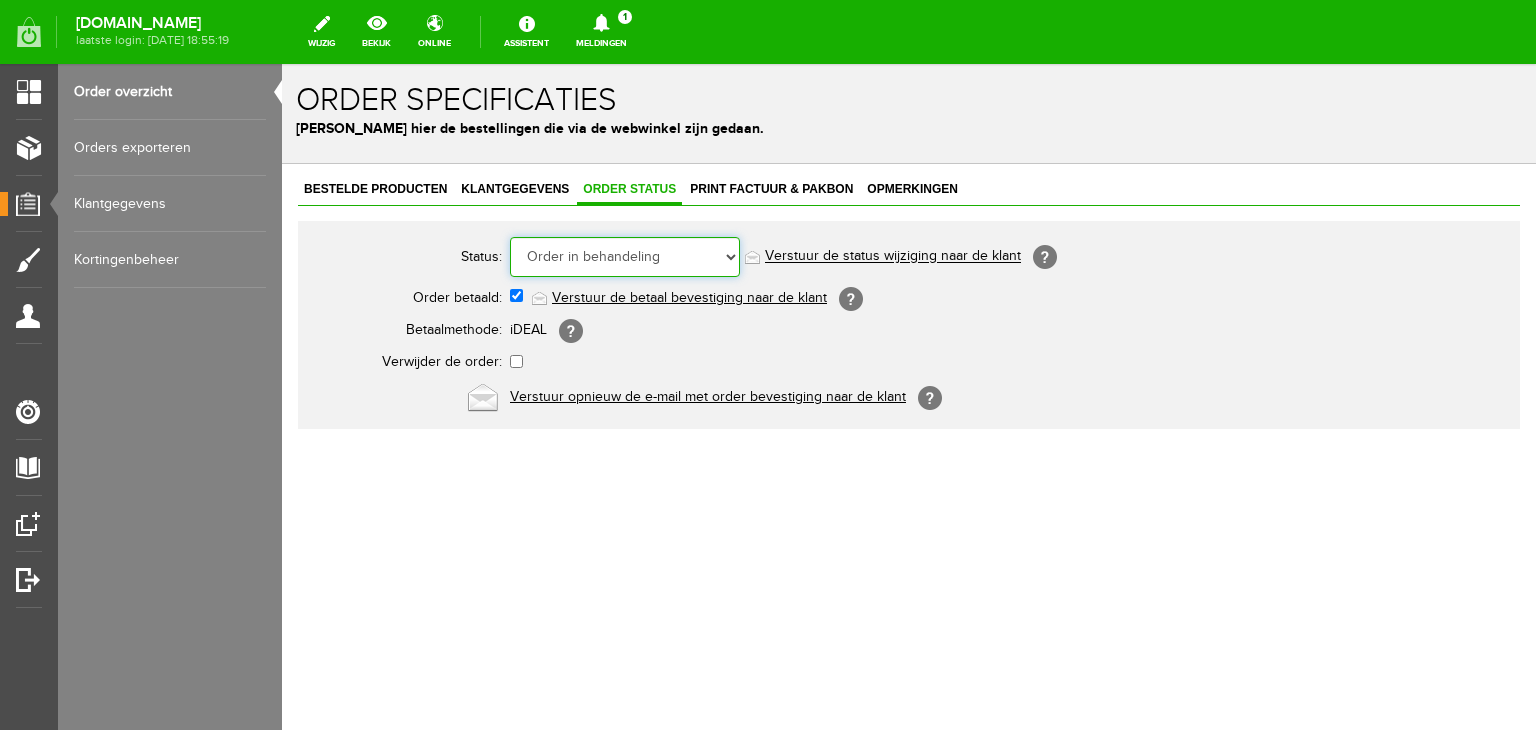 click on "Order niet afgerond
Nieuw
Order in behandeling
Wacht op leverancier
Wacht op betaling
Order is verstuurd
Order is geleverd
Order is geannuleerd
Betaald bedrag is niet correct
Order is geleverd bij de buren
Order gereed om op te halen
Reserveringen
Klaar voor verzending
Retour order" at bounding box center (625, 257) 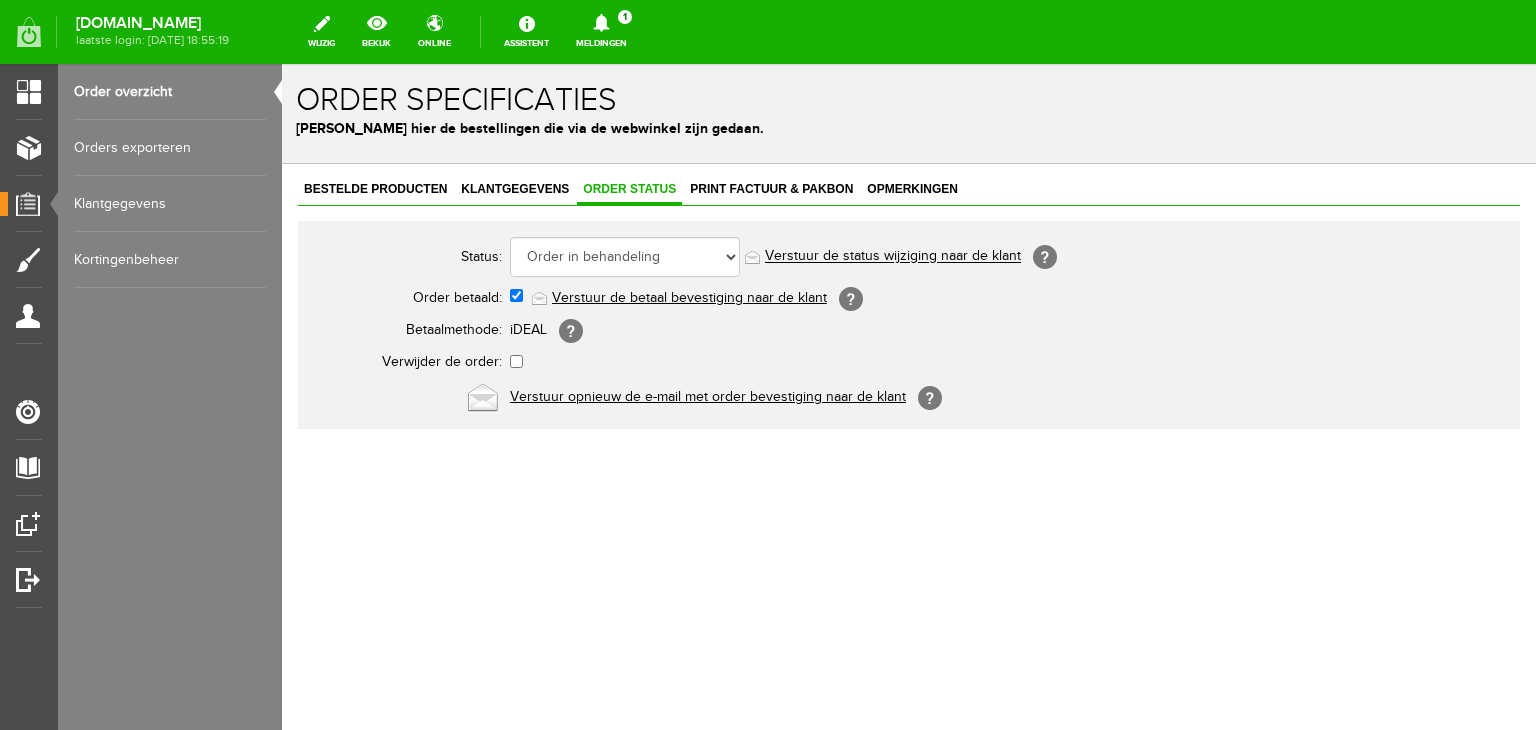 click on "x
Order specificaties
Beheer hier de bestellingen die via de webwinkel zijn gedaan.
Bestelde producten Klantgegevens Order status Print factuur & pakbon Opmerkingen
Productnummer Omschrijving Prijs Aantal Eenheid Totaal(incl. BTW) Totaal(excl. BTW)
5912104400 Bladblazer Accu Scheppach  ( draadloos ) 20V C-BL700-X-Set S € 55,85 1 1 € 55,85 € 46,16
Subtotaal winkelwagen (incl. BTW):
€ 55,85" at bounding box center [909, 397] 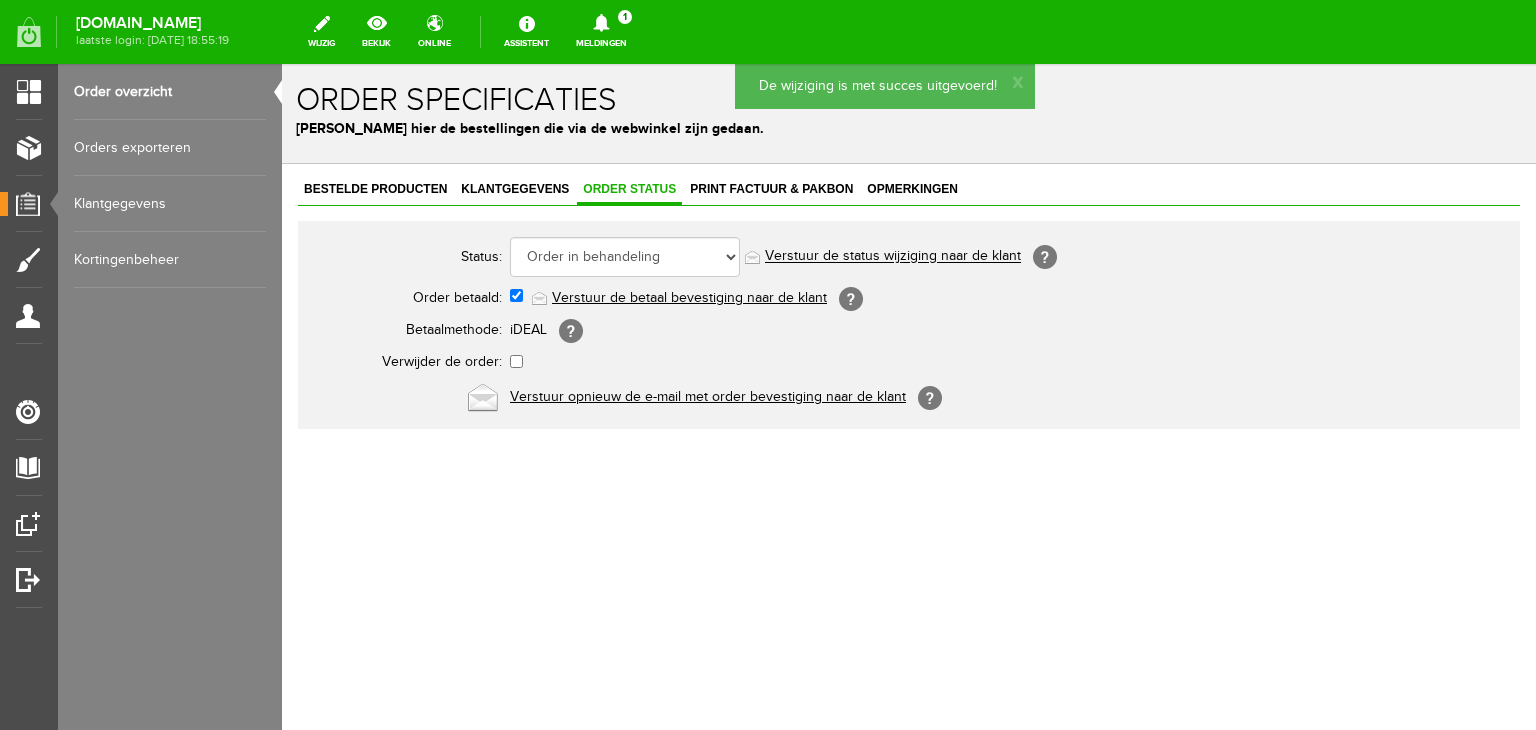 click on "Verstuur de status wijziging naar de klant" at bounding box center [893, 257] 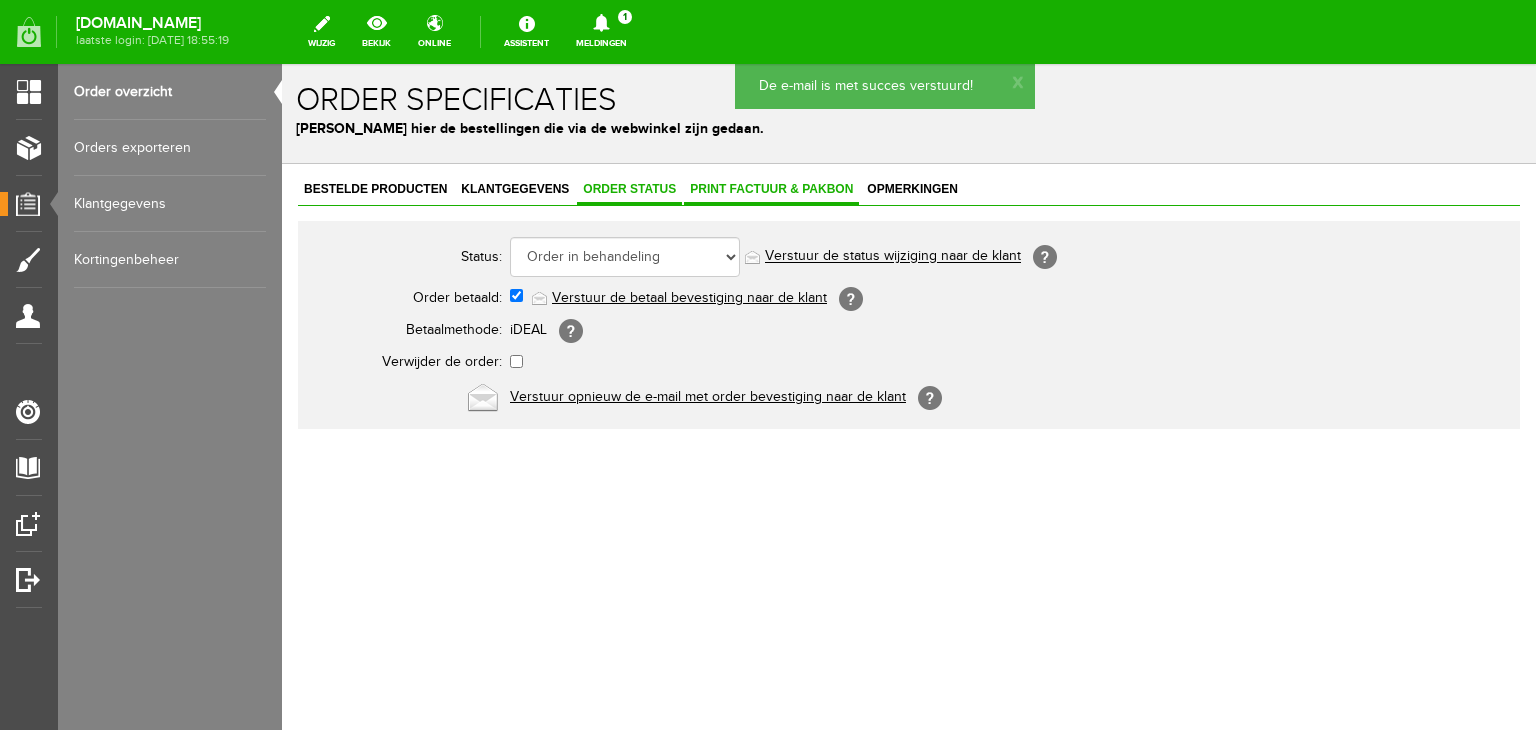 click on "Print factuur & pakbon" at bounding box center [771, 189] 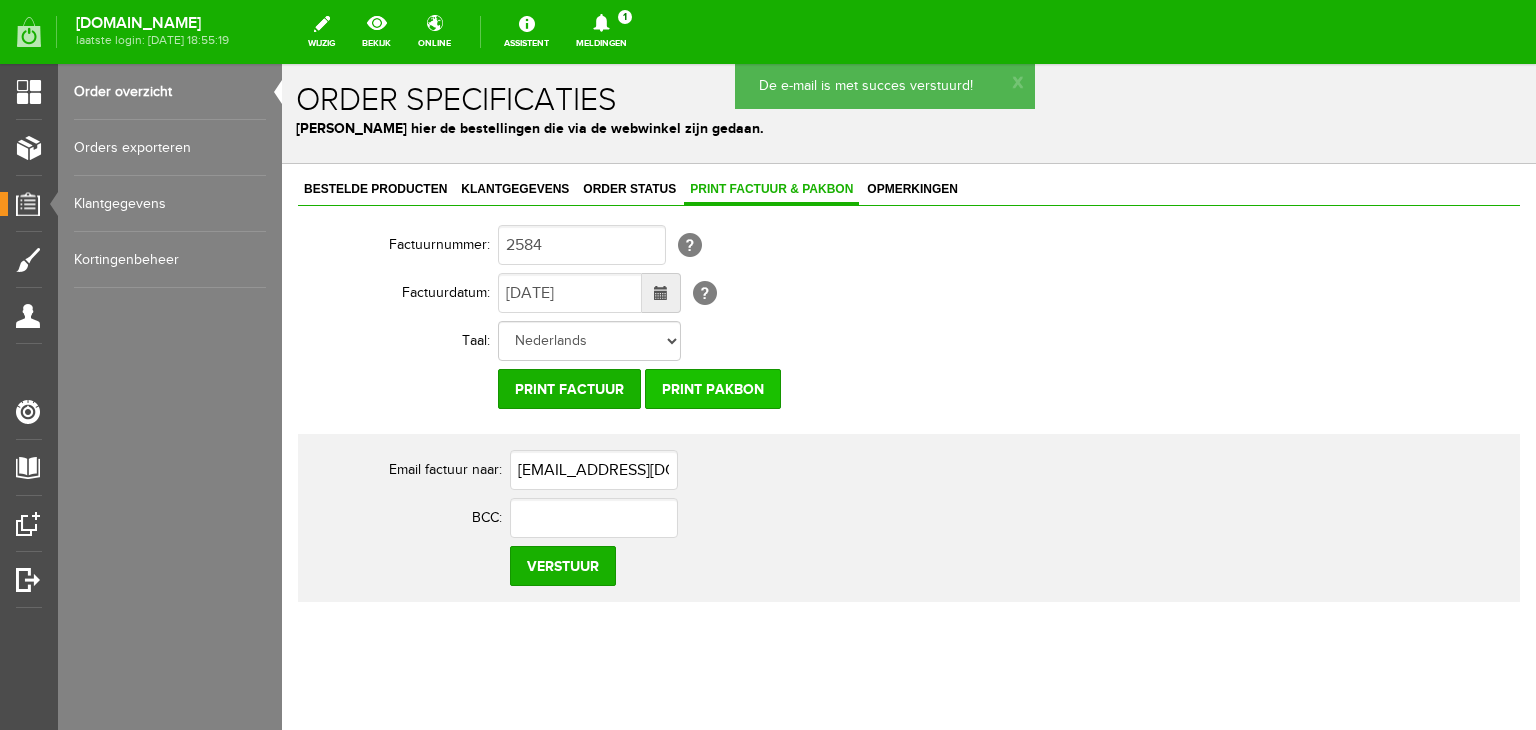 click on "Print pakbon" at bounding box center [713, 389] 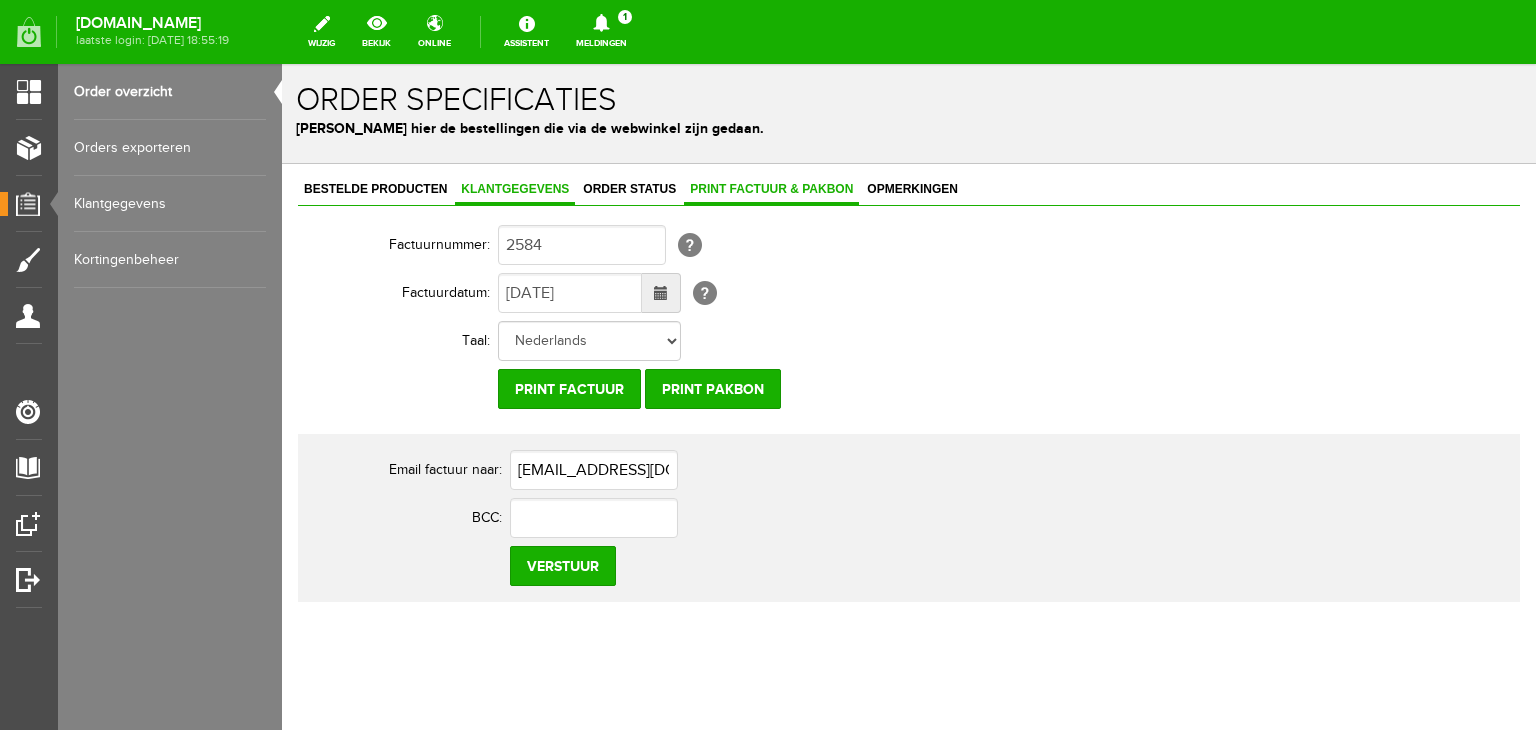 click on "Klantgegevens" at bounding box center (515, 189) 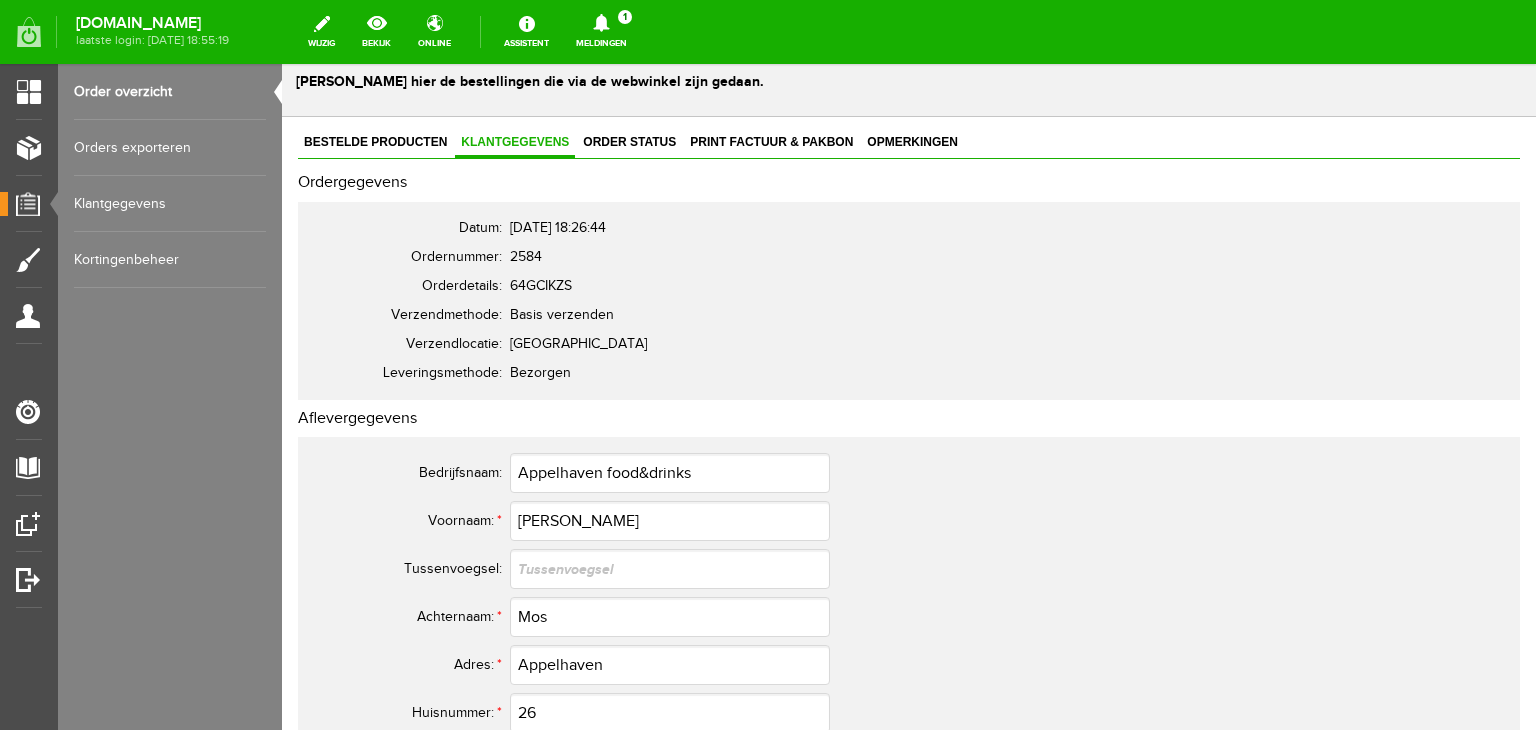 scroll, scrollTop: 0, scrollLeft: 0, axis: both 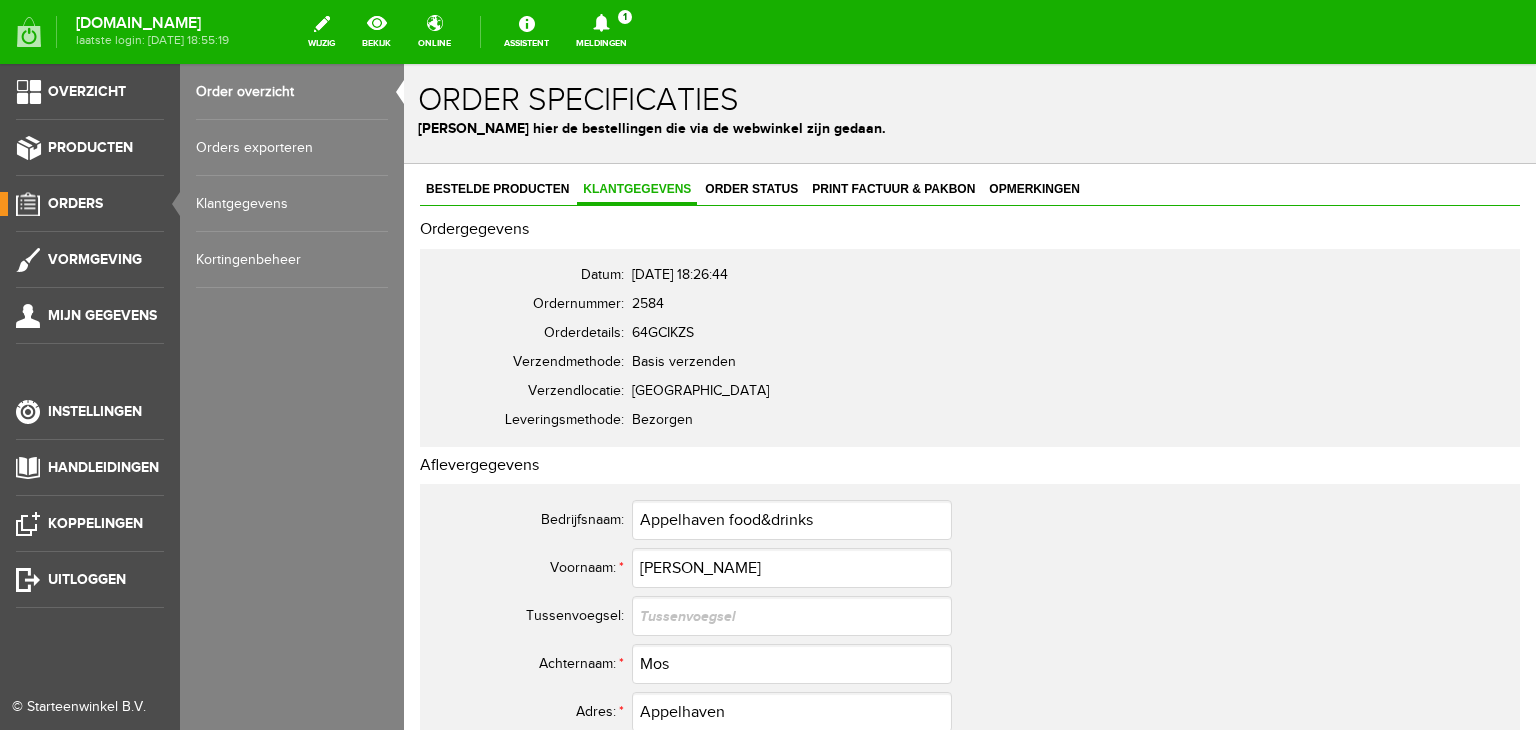 click on "Orders" at bounding box center [75, 203] 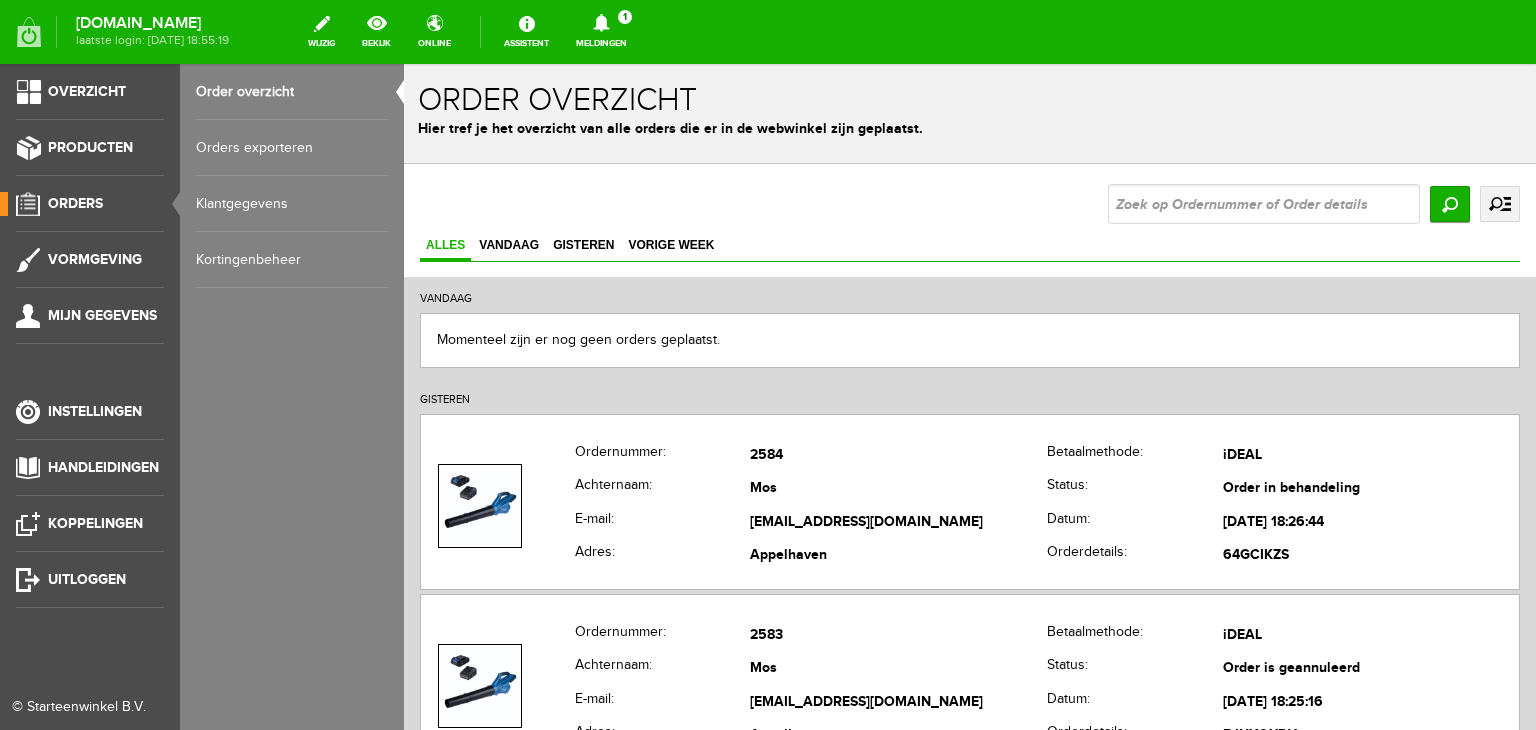 scroll, scrollTop: 0, scrollLeft: 0, axis: both 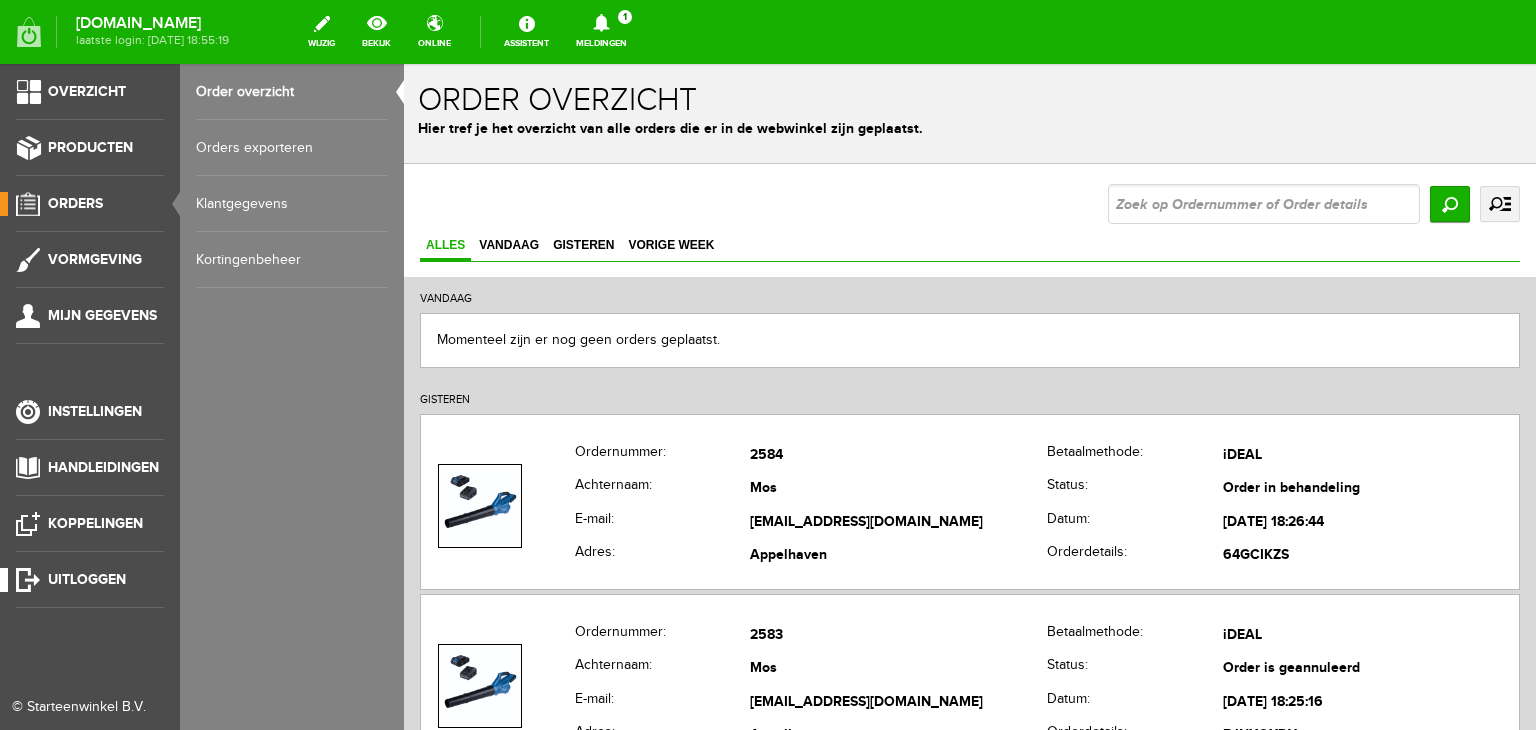 click on "Uitloggen" at bounding box center (87, 579) 